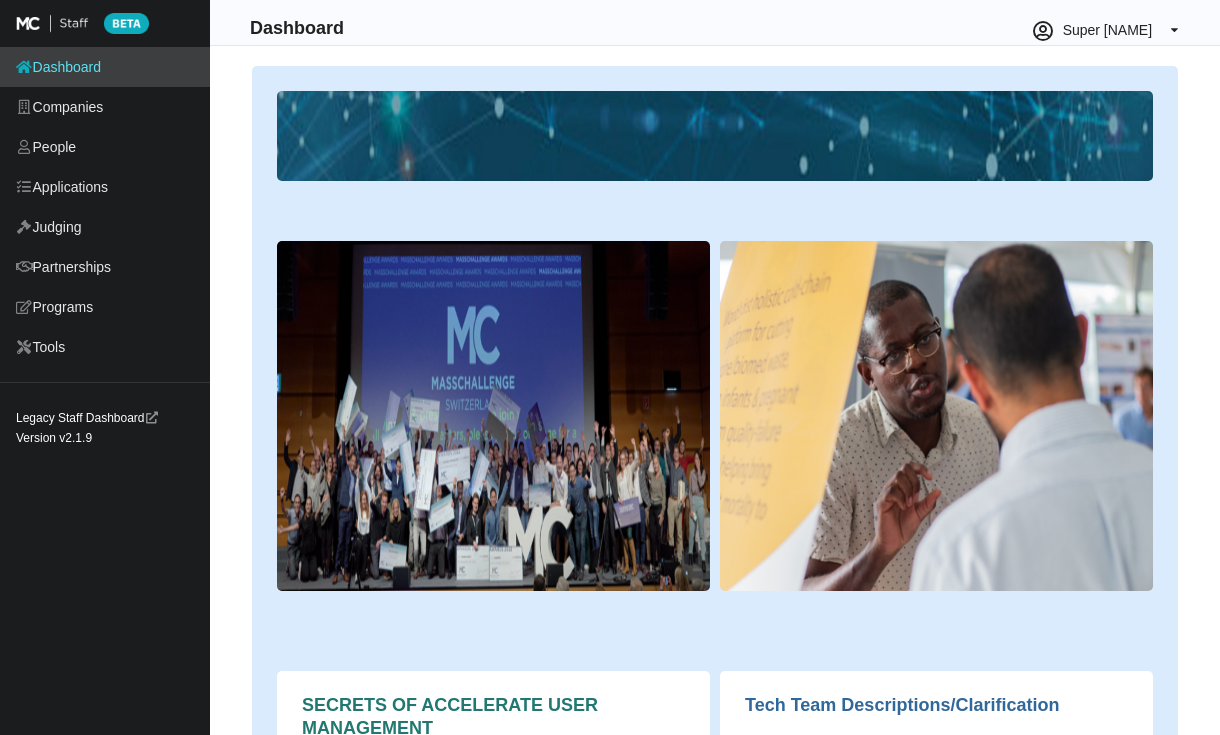 scroll, scrollTop: 0, scrollLeft: 0, axis: both 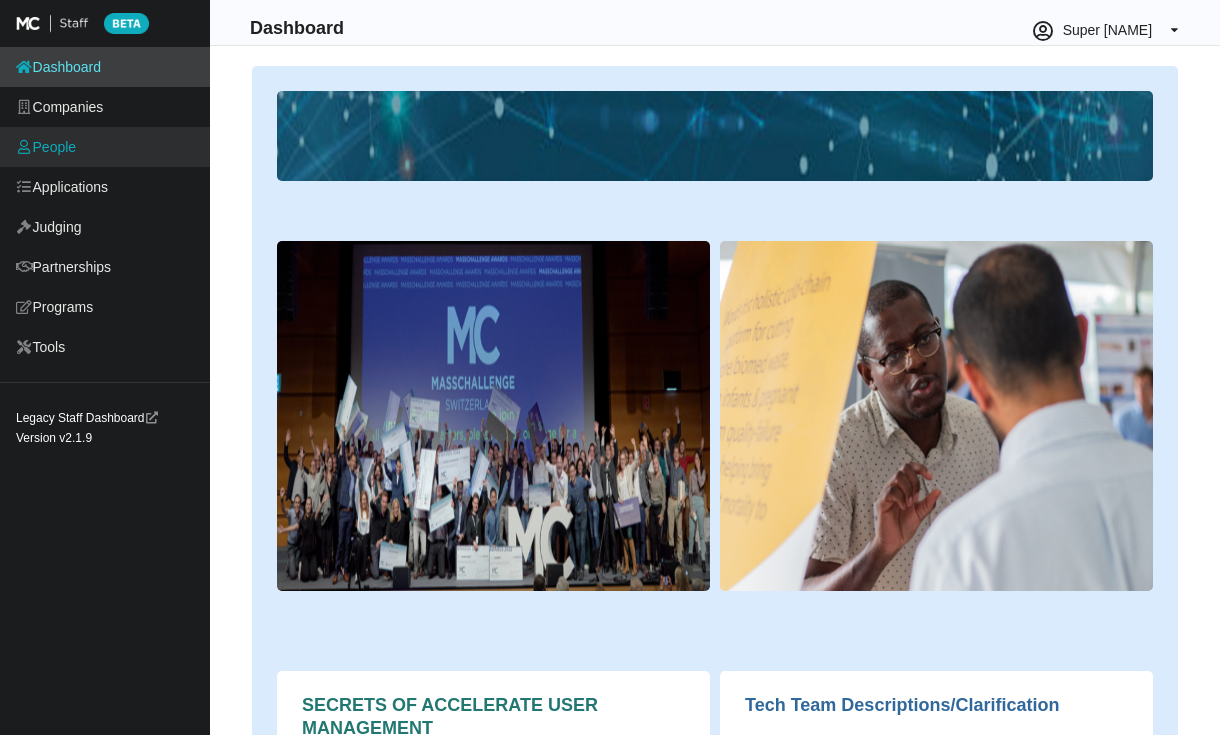 click on "People" at bounding box center (105, 147) 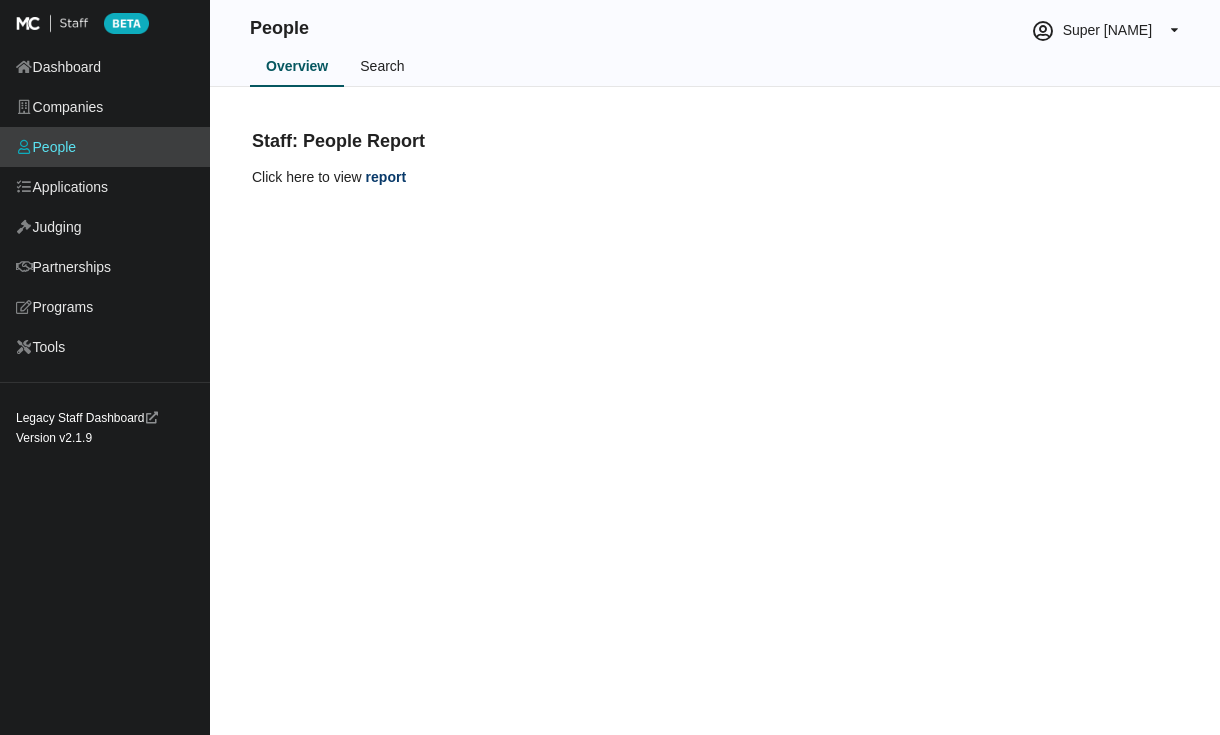 scroll, scrollTop: 0, scrollLeft: 0, axis: both 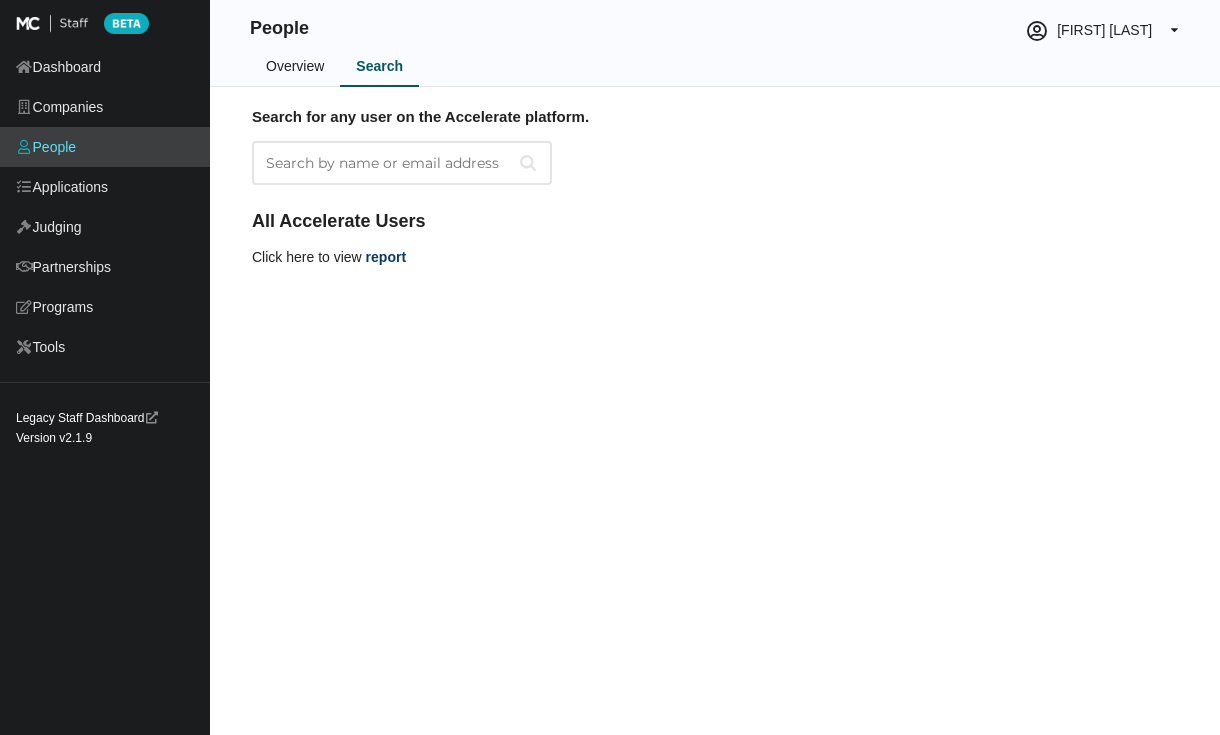 click on "Search by name or email address" at bounding box center (402, 163) 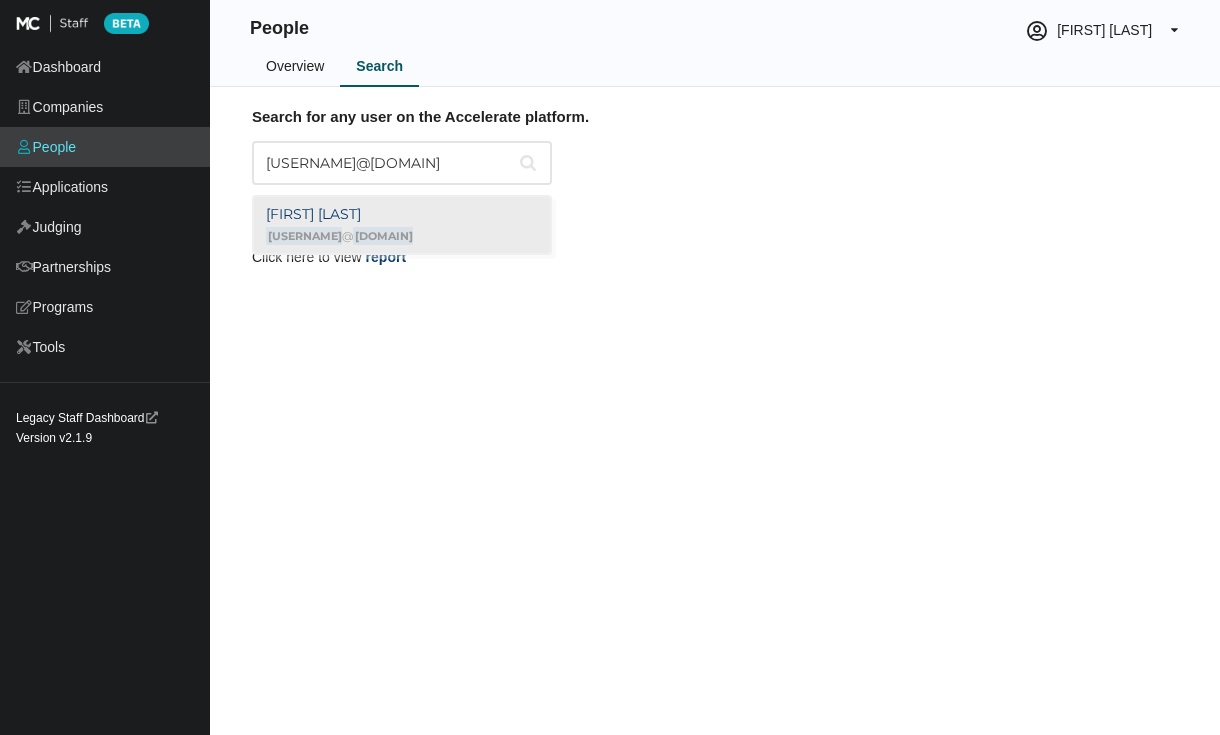 click on "Joseph Studholme
joes @ unionatlantic.com" at bounding box center (402, 225) 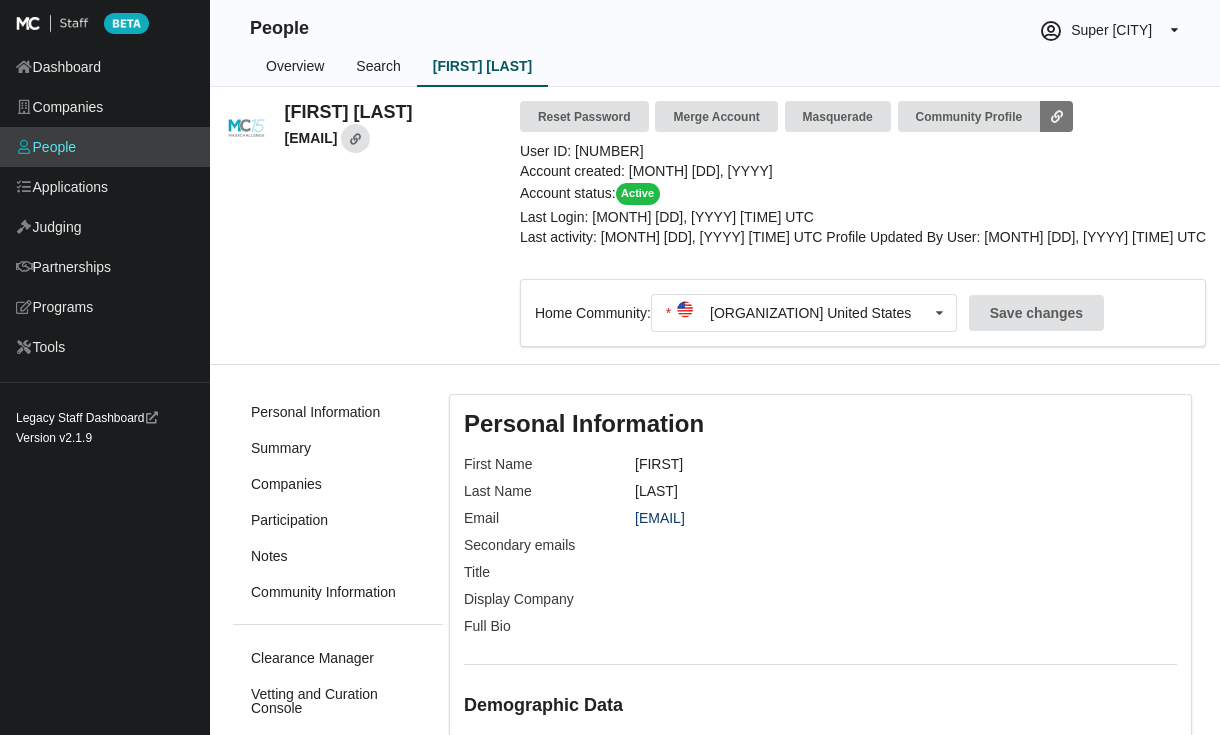 scroll, scrollTop: 0, scrollLeft: 0, axis: both 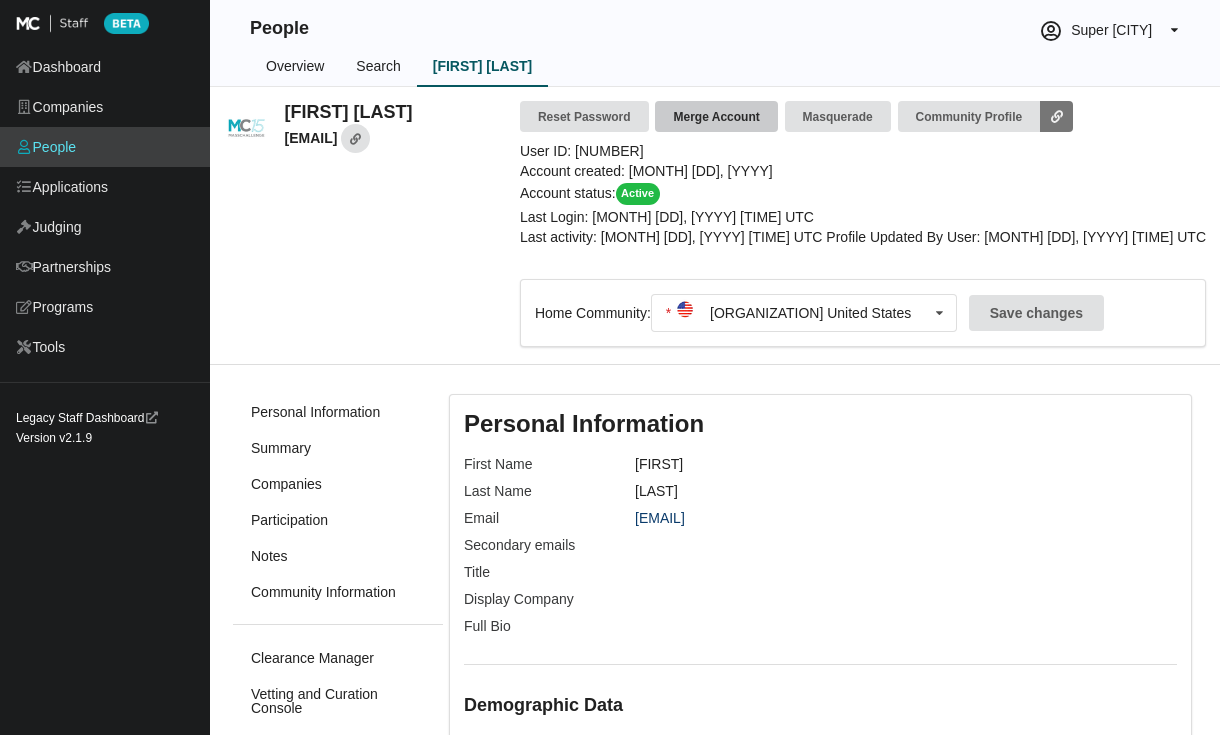 click on "Merge Account" at bounding box center [716, 116] 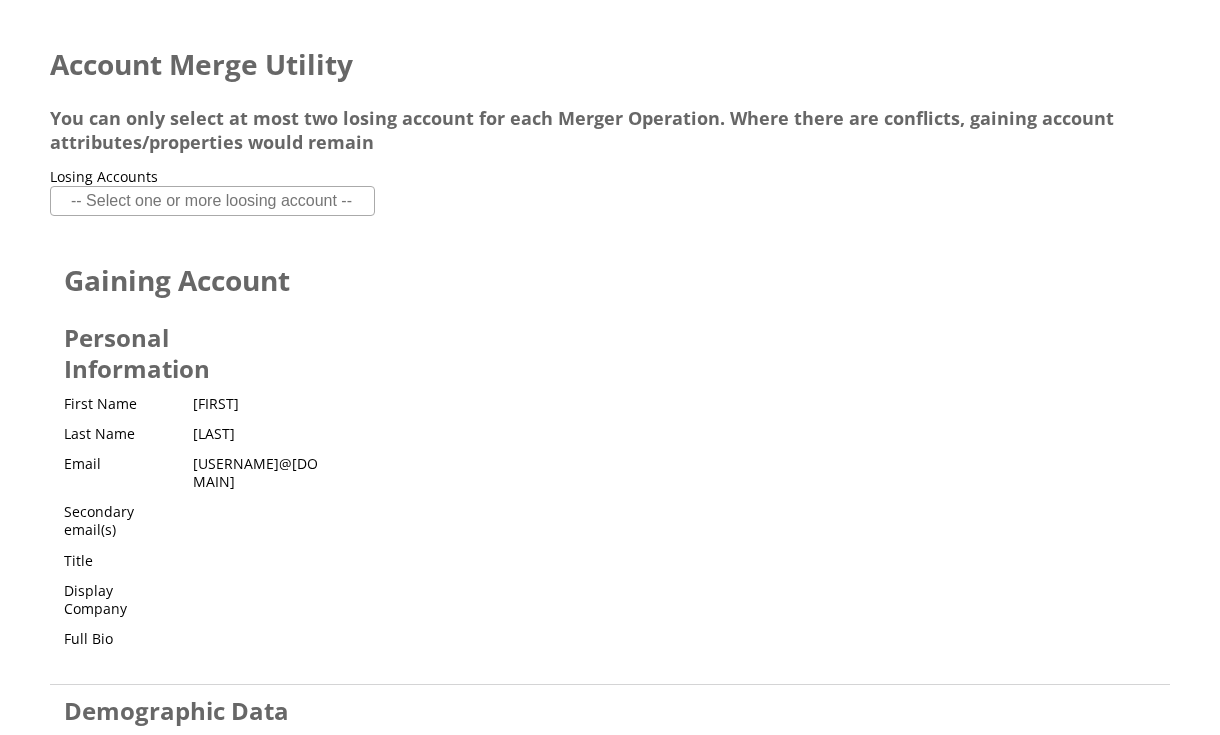 scroll, scrollTop: 0, scrollLeft: 0, axis: both 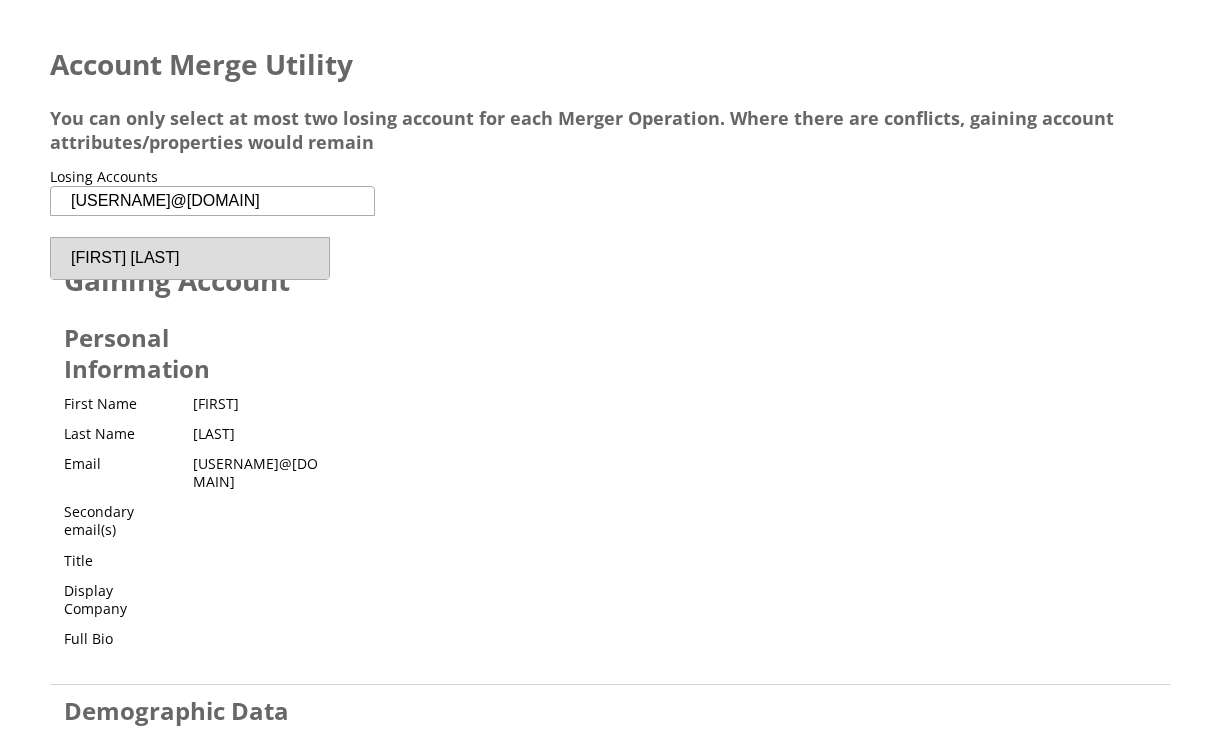 click on "[FIRST] [LAST]" at bounding box center (190, 258) 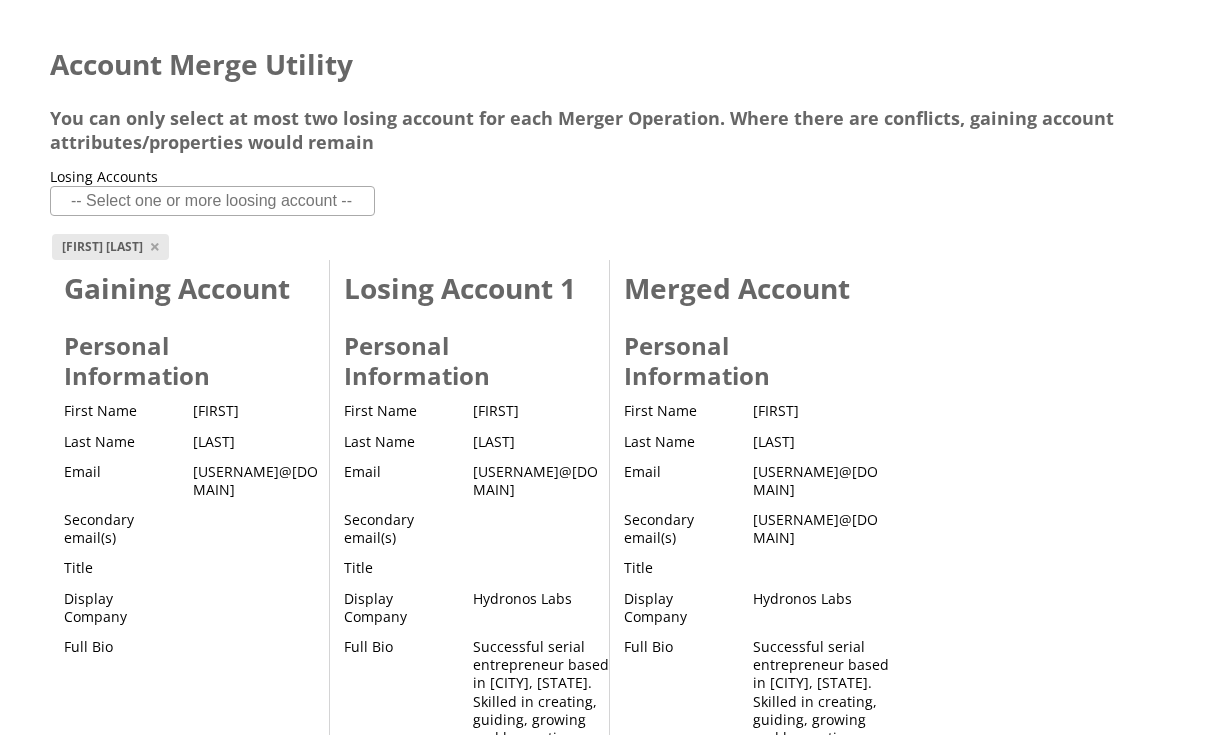 click at bounding box center (212, 201) 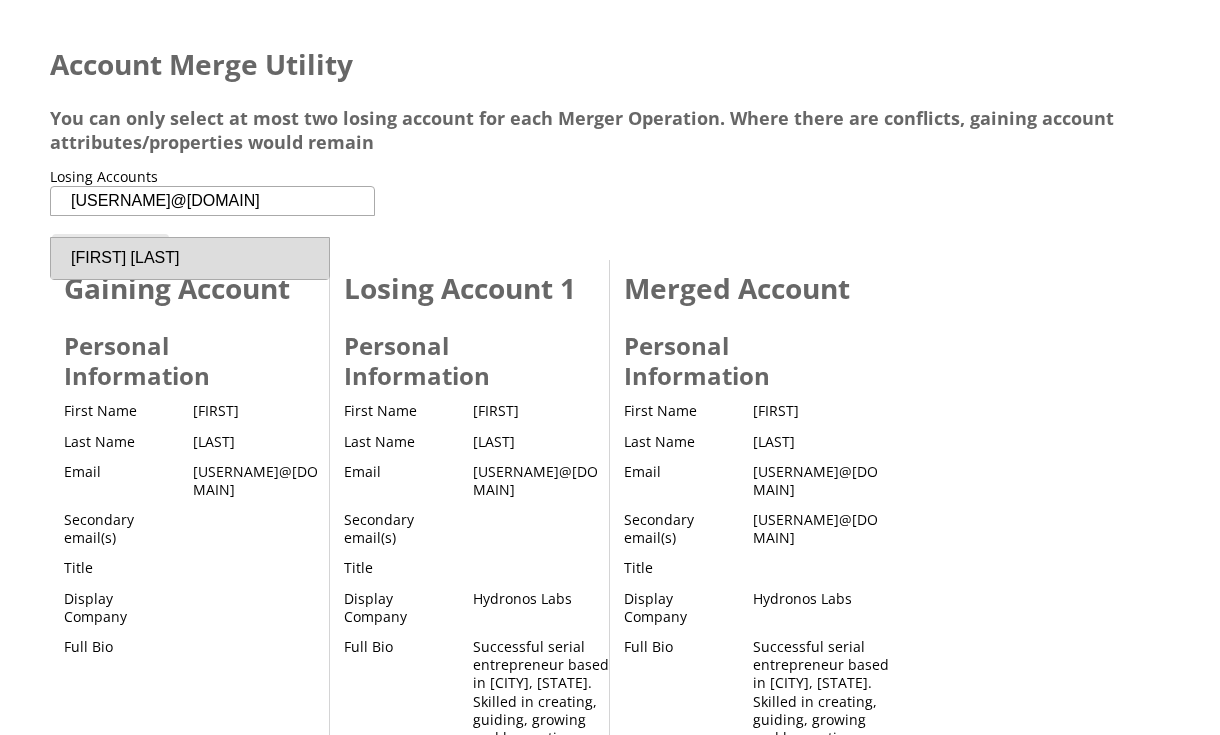 type on "jstudholme@gmail.com" 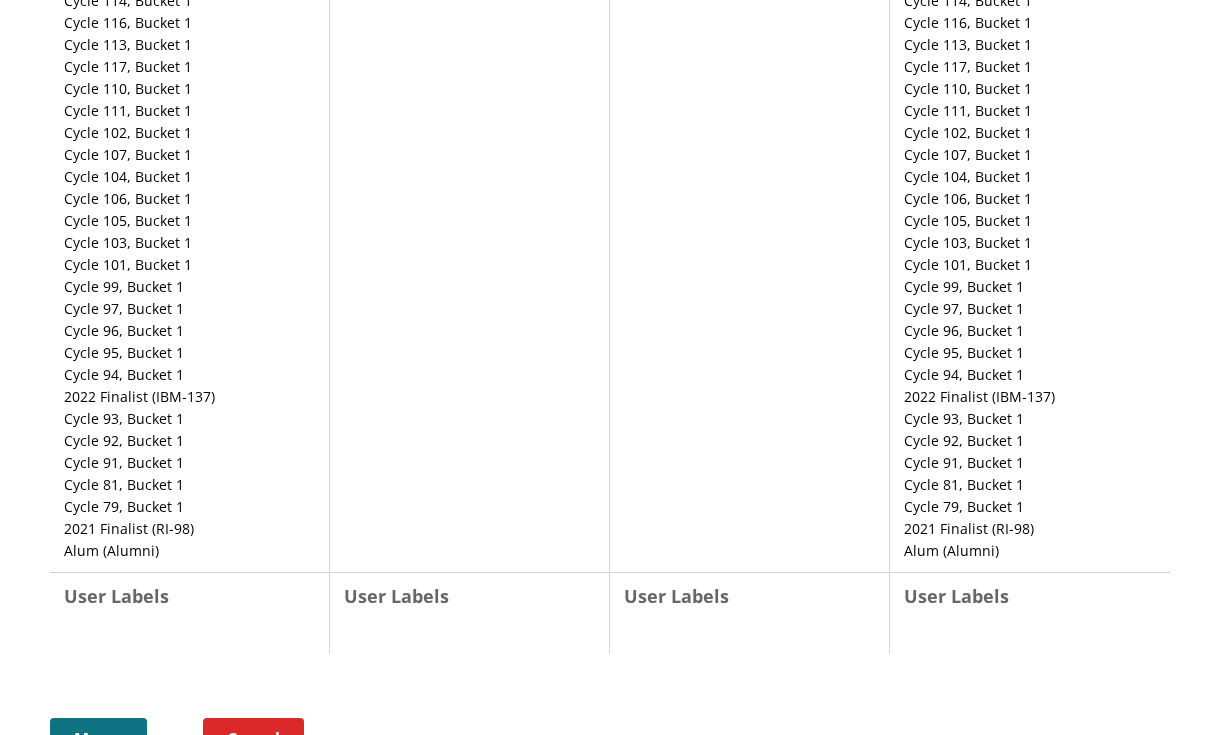 scroll, scrollTop: 7166, scrollLeft: 0, axis: vertical 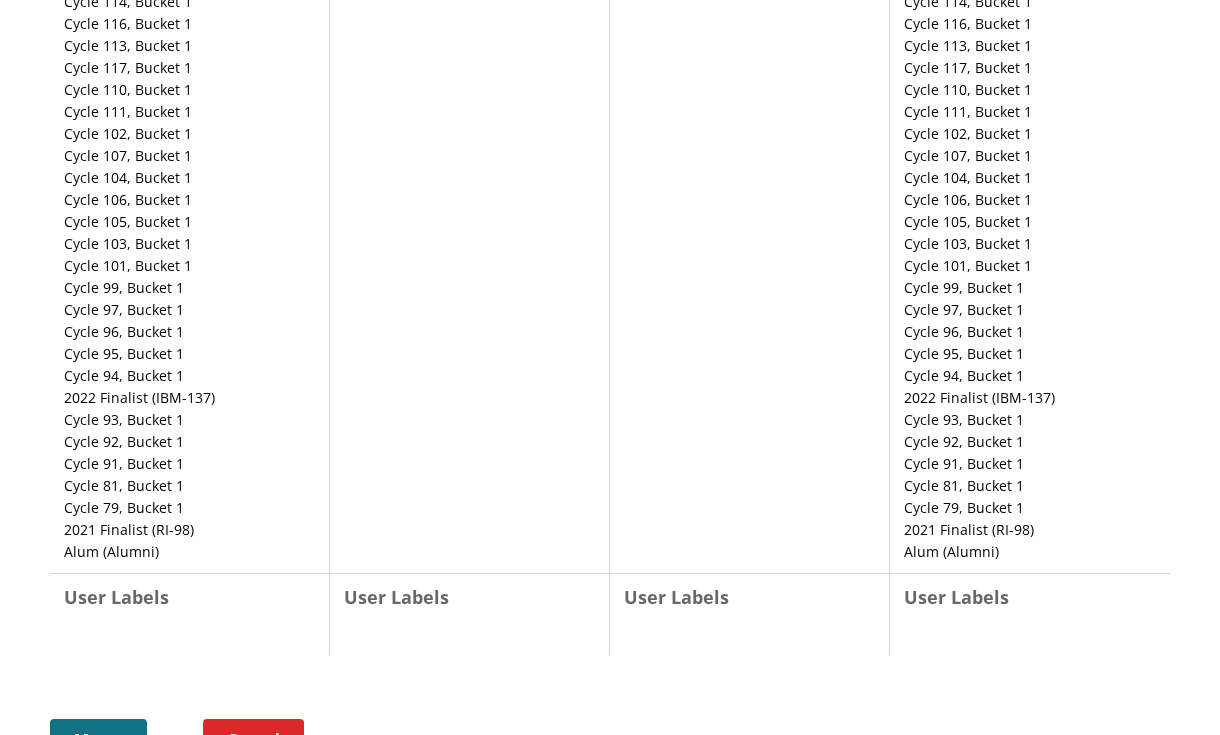 click on "Merge" at bounding box center [98, 739] 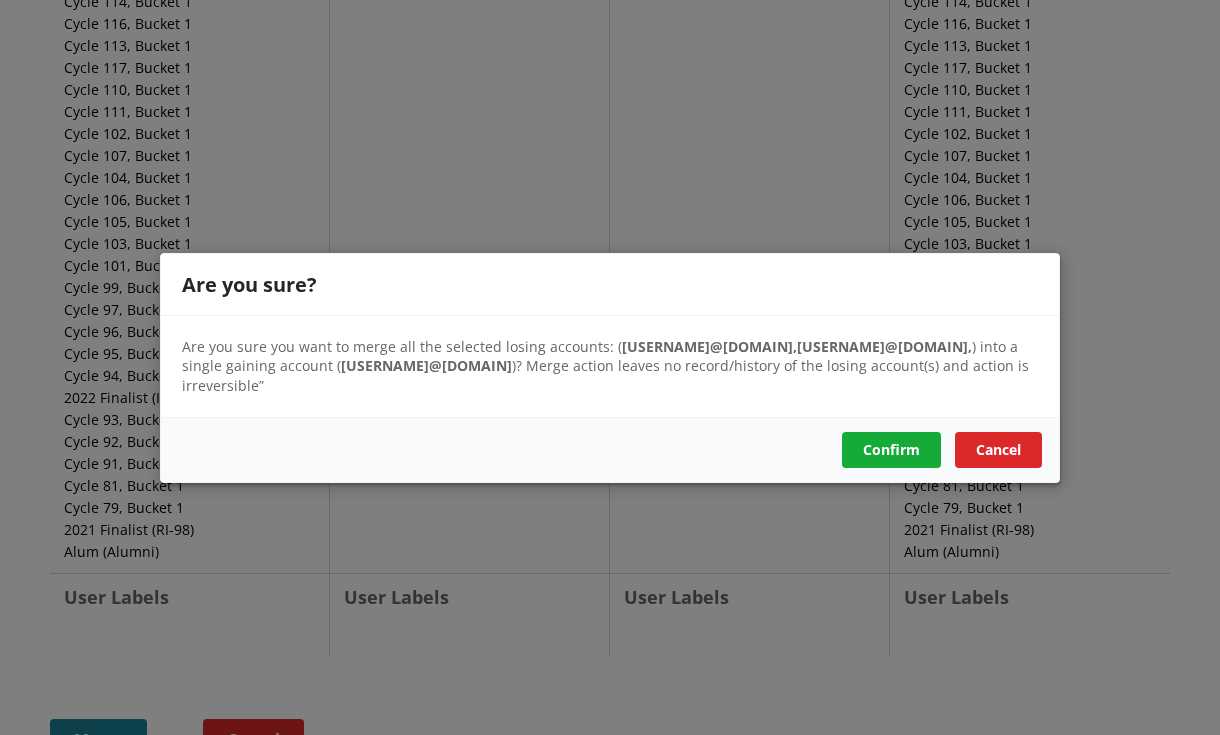 click on "Confirm" at bounding box center (891, 449) 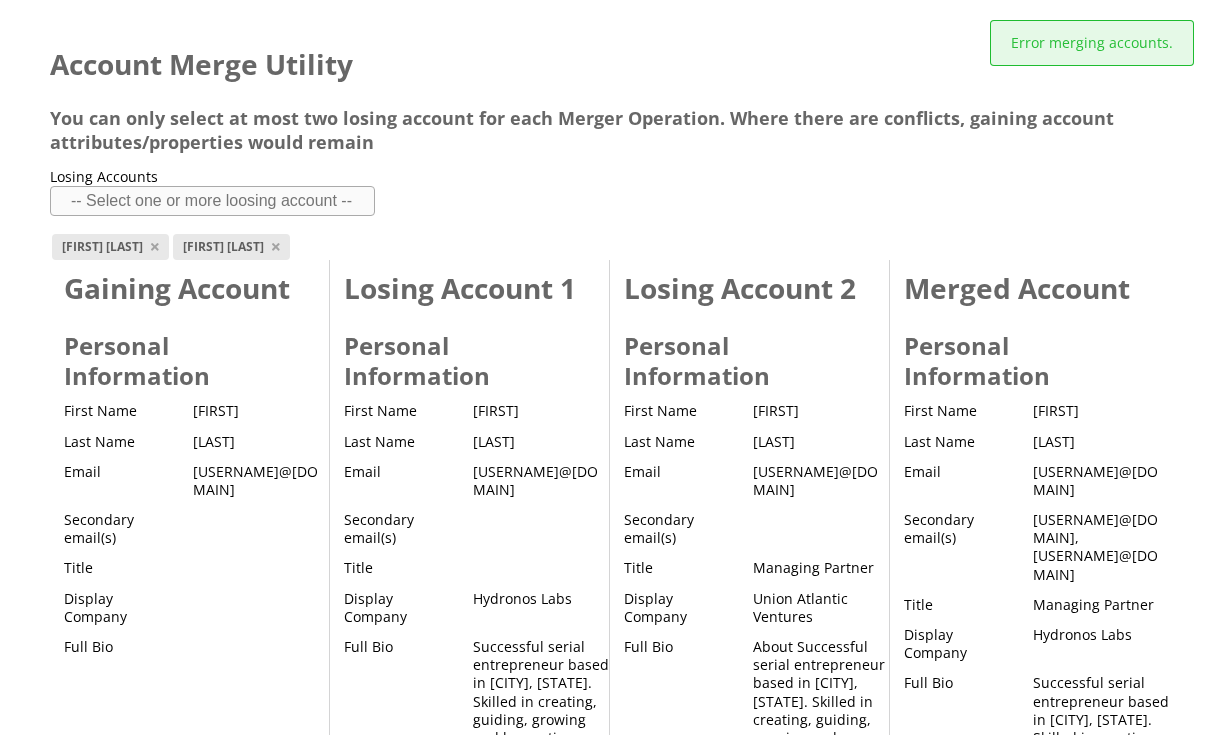 scroll, scrollTop: 0, scrollLeft: 0, axis: both 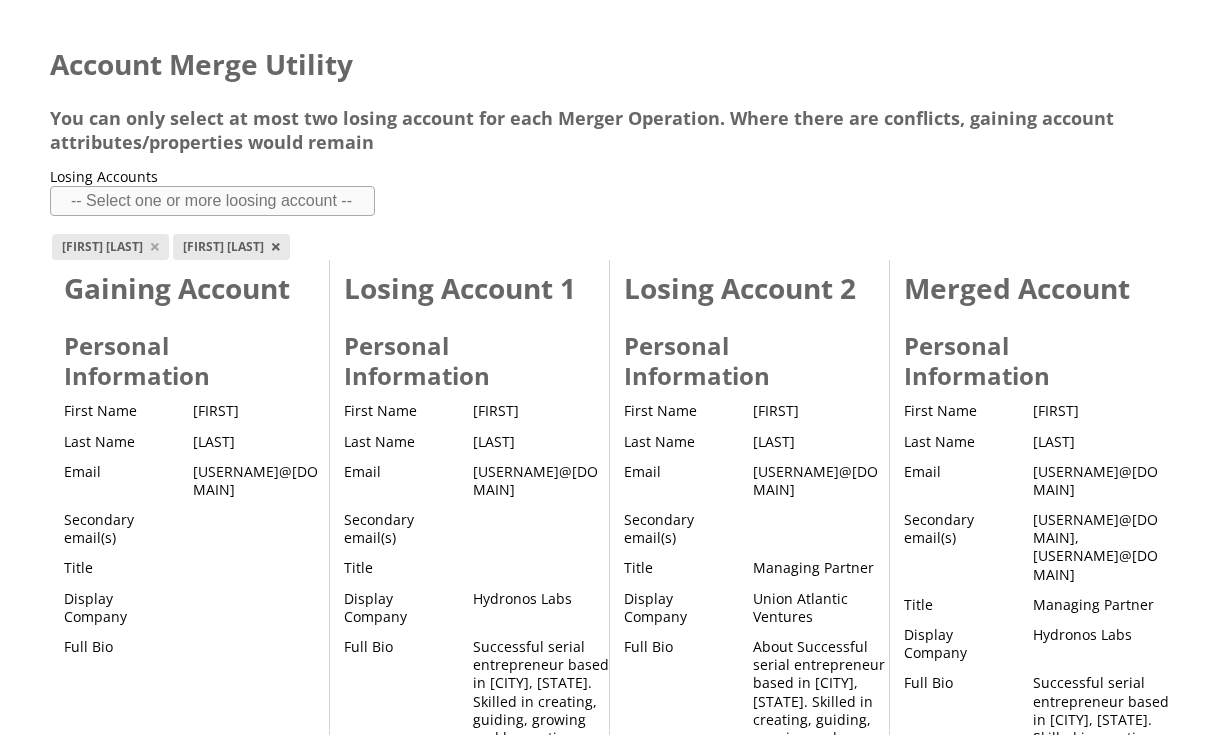 click at bounding box center [155, 246] 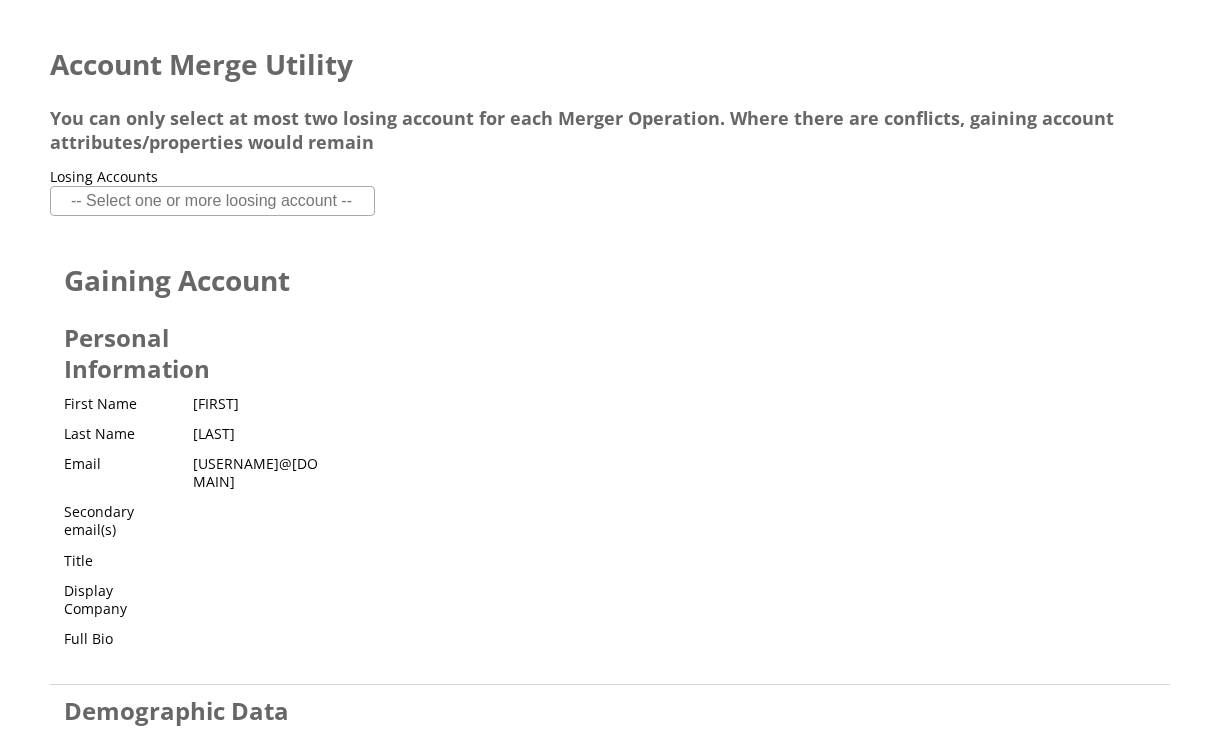 scroll, scrollTop: 0, scrollLeft: 0, axis: both 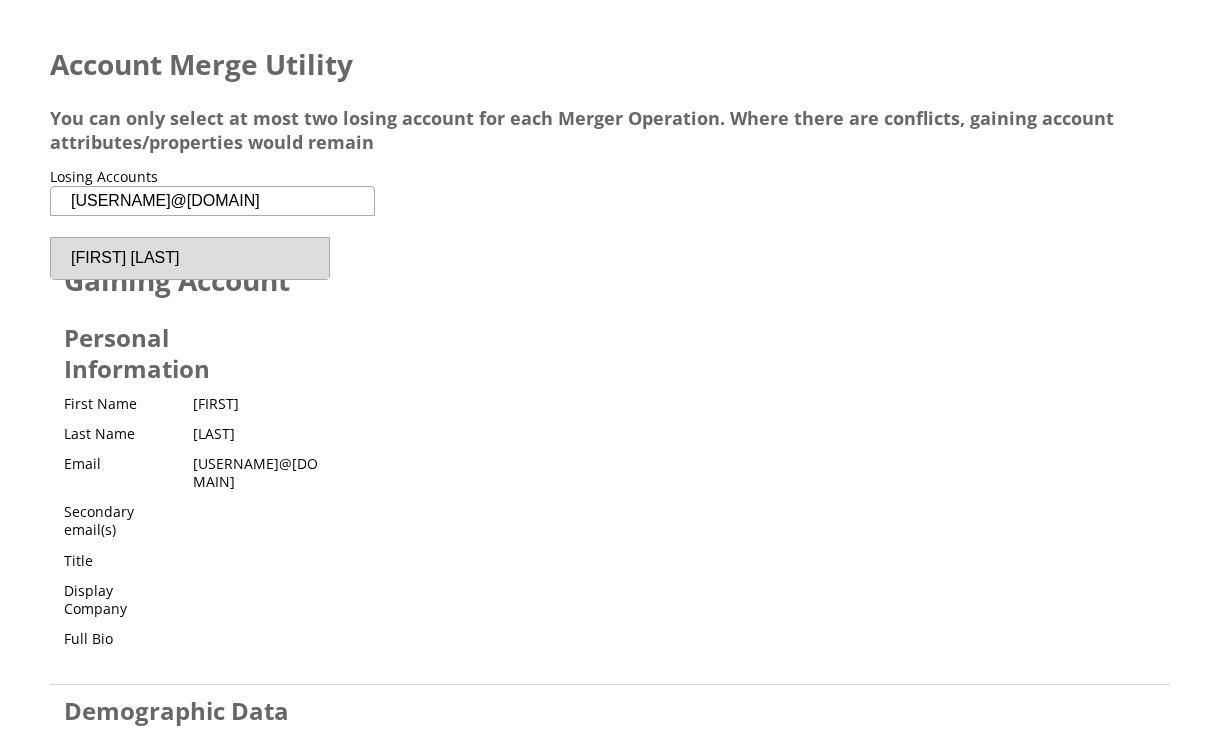 type on "[EMAIL]" 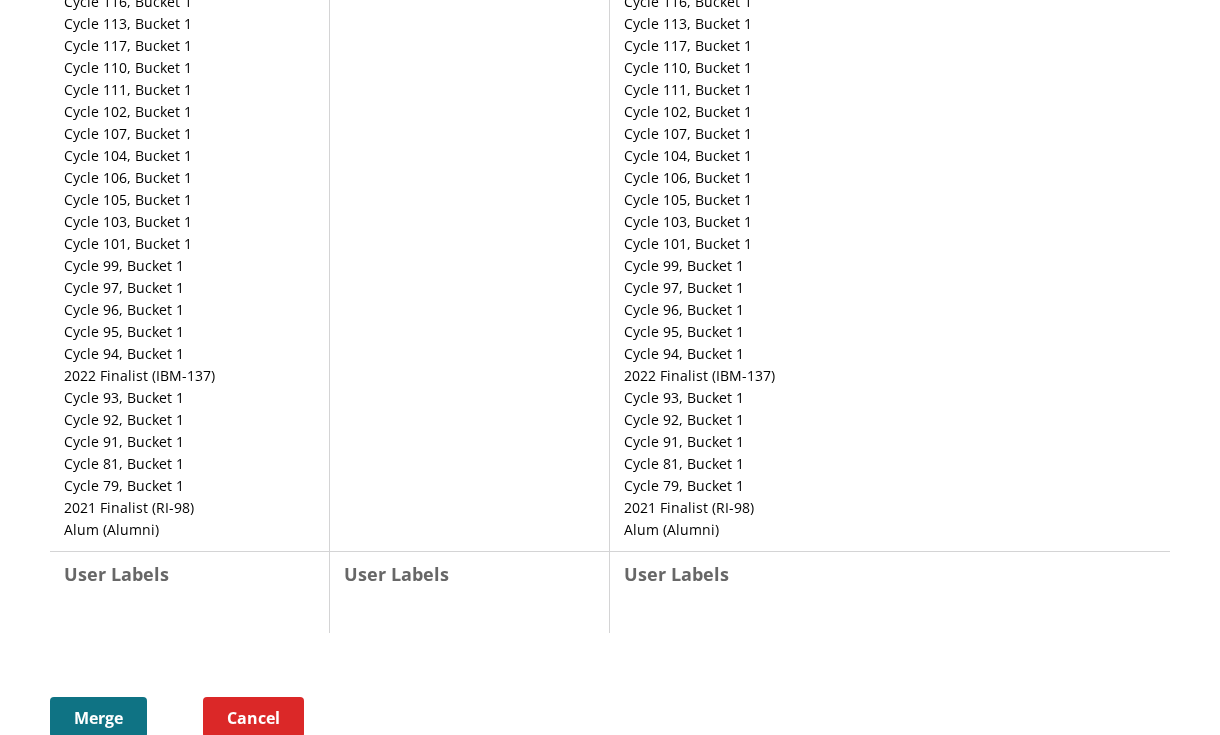 scroll, scrollTop: 6860, scrollLeft: 0, axis: vertical 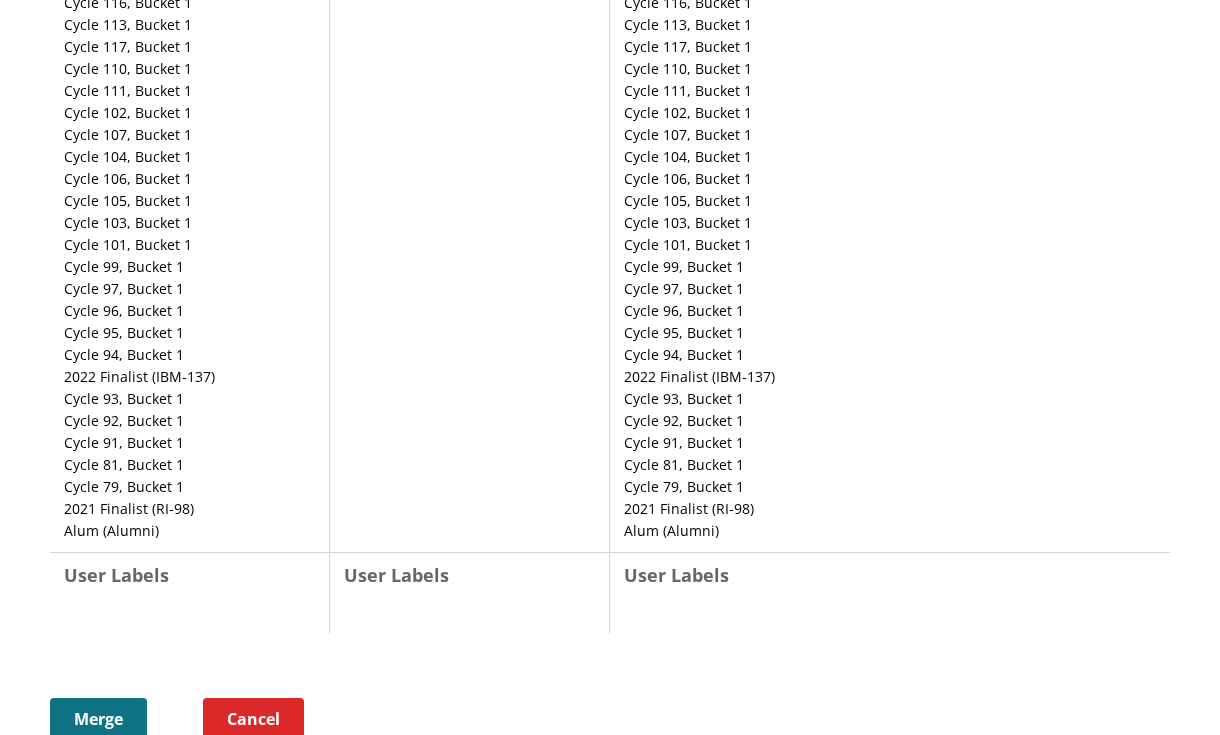 click on "Merge" at bounding box center (98, 718) 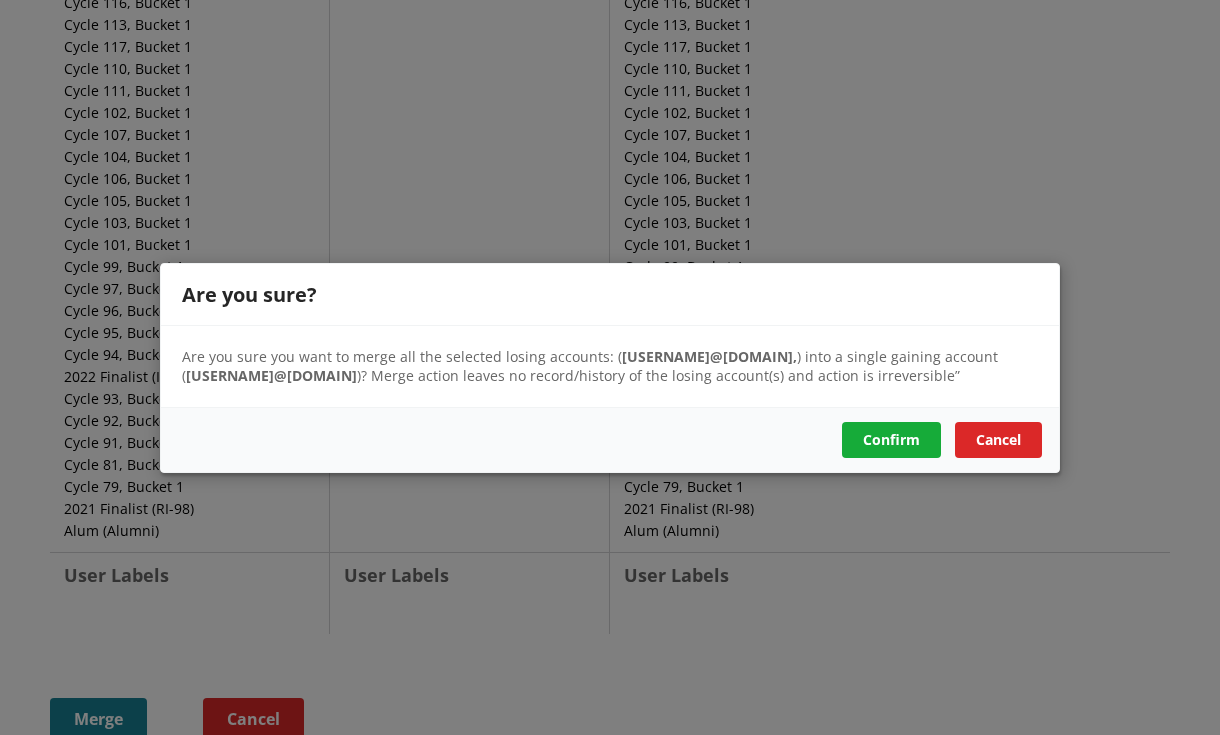 click on "Confirm" at bounding box center [891, 439] 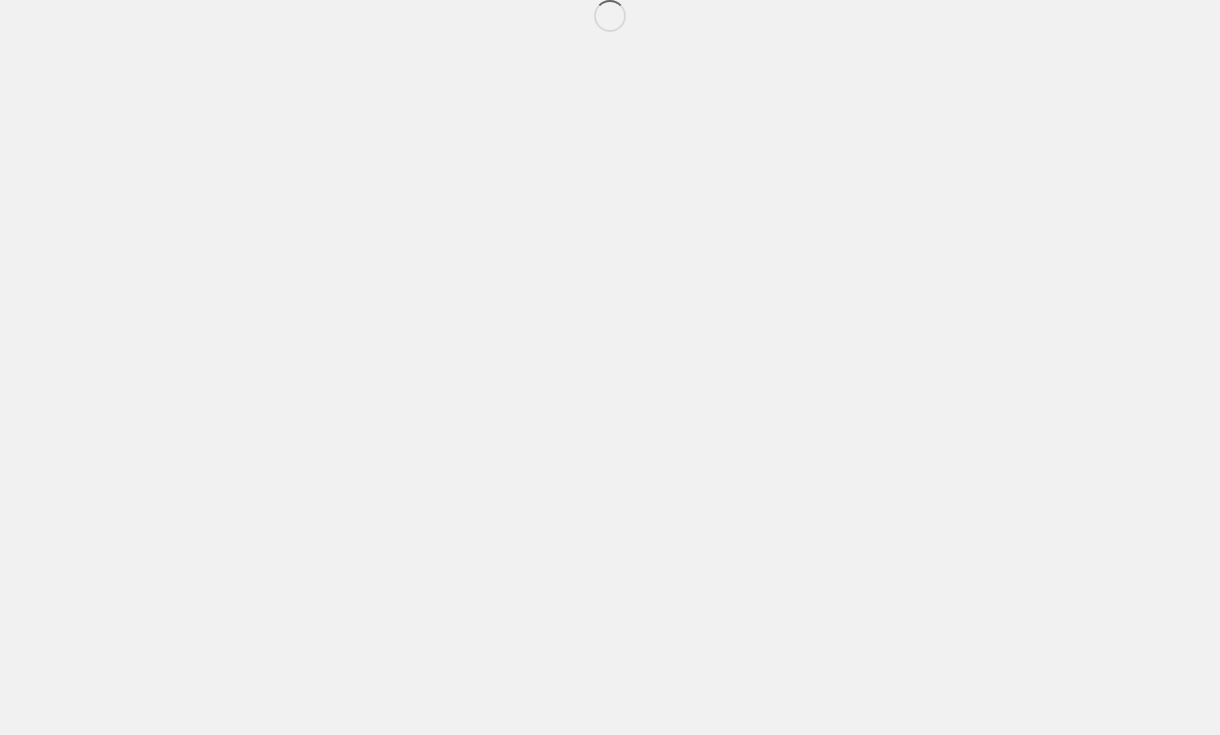 scroll, scrollTop: 0, scrollLeft: 0, axis: both 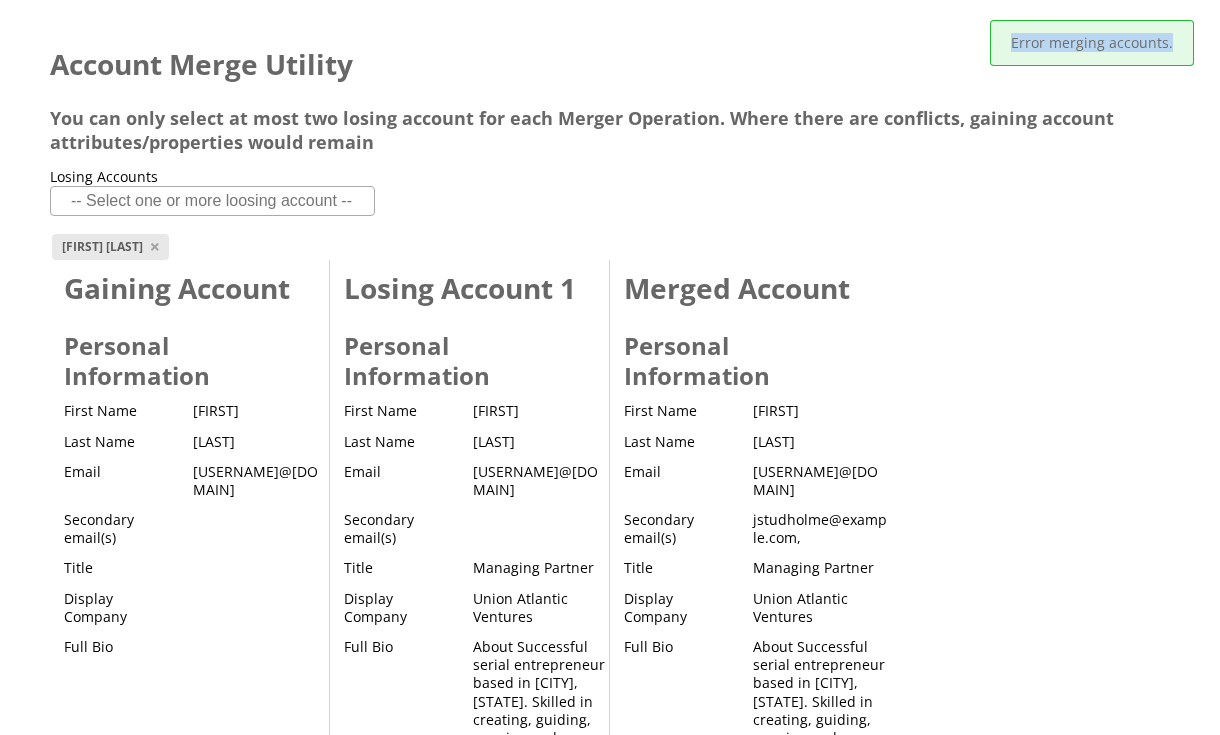 drag, startPoint x: 1019, startPoint y: 44, endPoint x: 1180, endPoint y: 36, distance: 161.19864 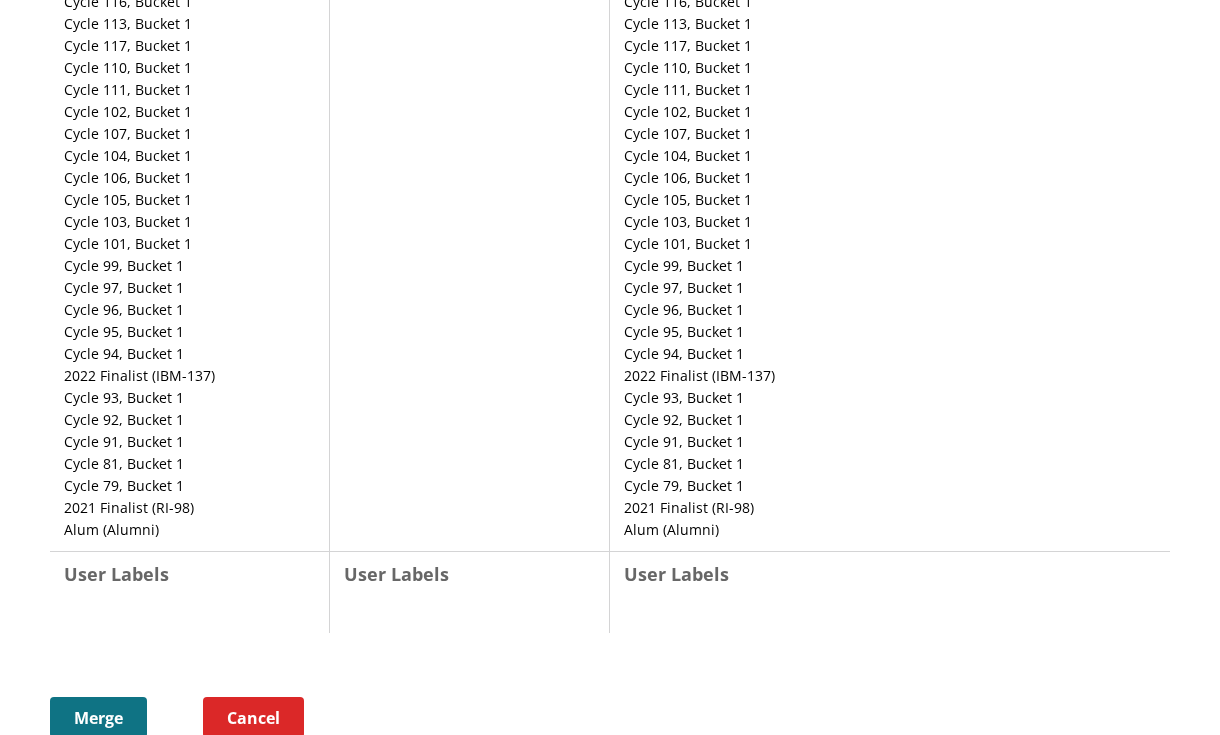 scroll, scrollTop: 6860, scrollLeft: 0, axis: vertical 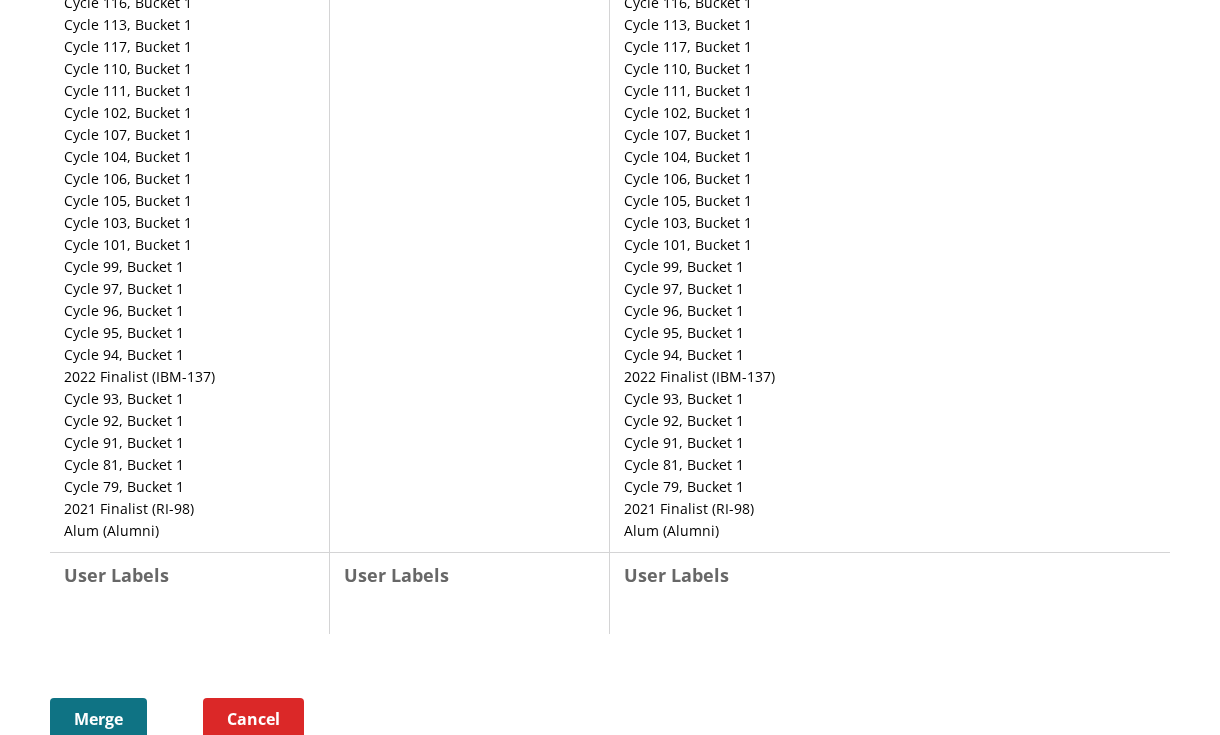 click on "Merge" at bounding box center [98, 718] 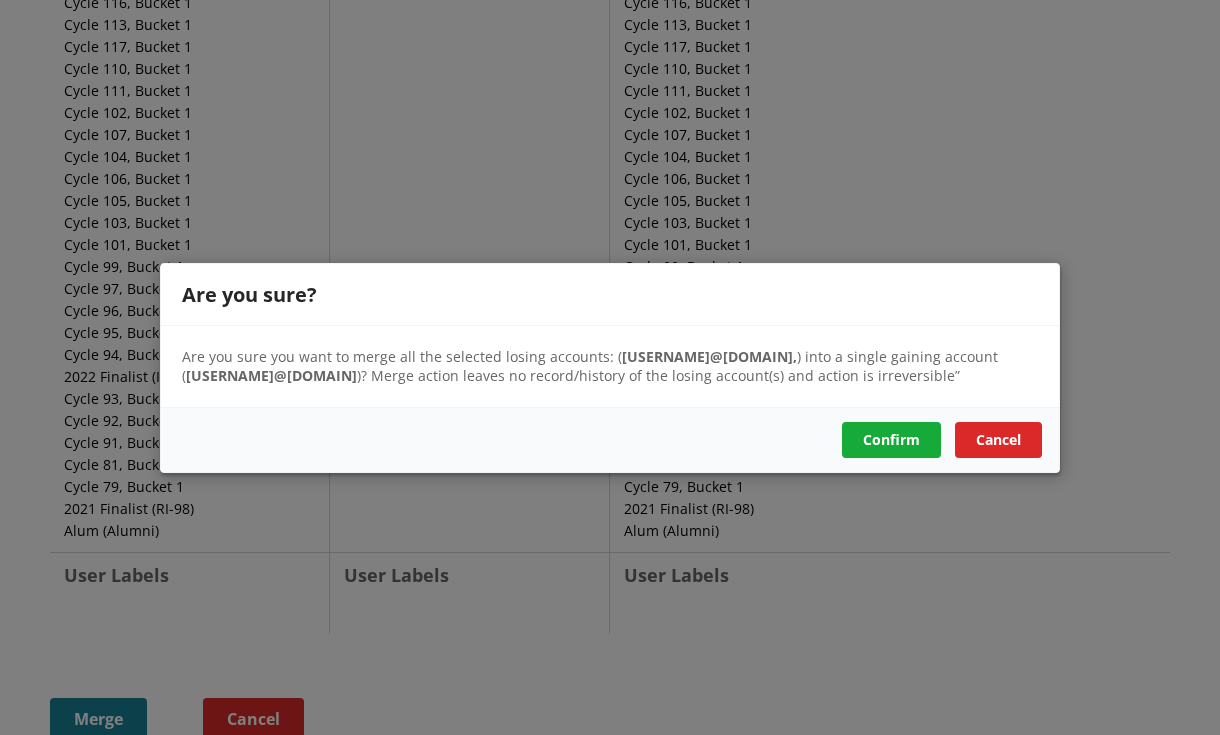 click on "Confirm" at bounding box center (891, 439) 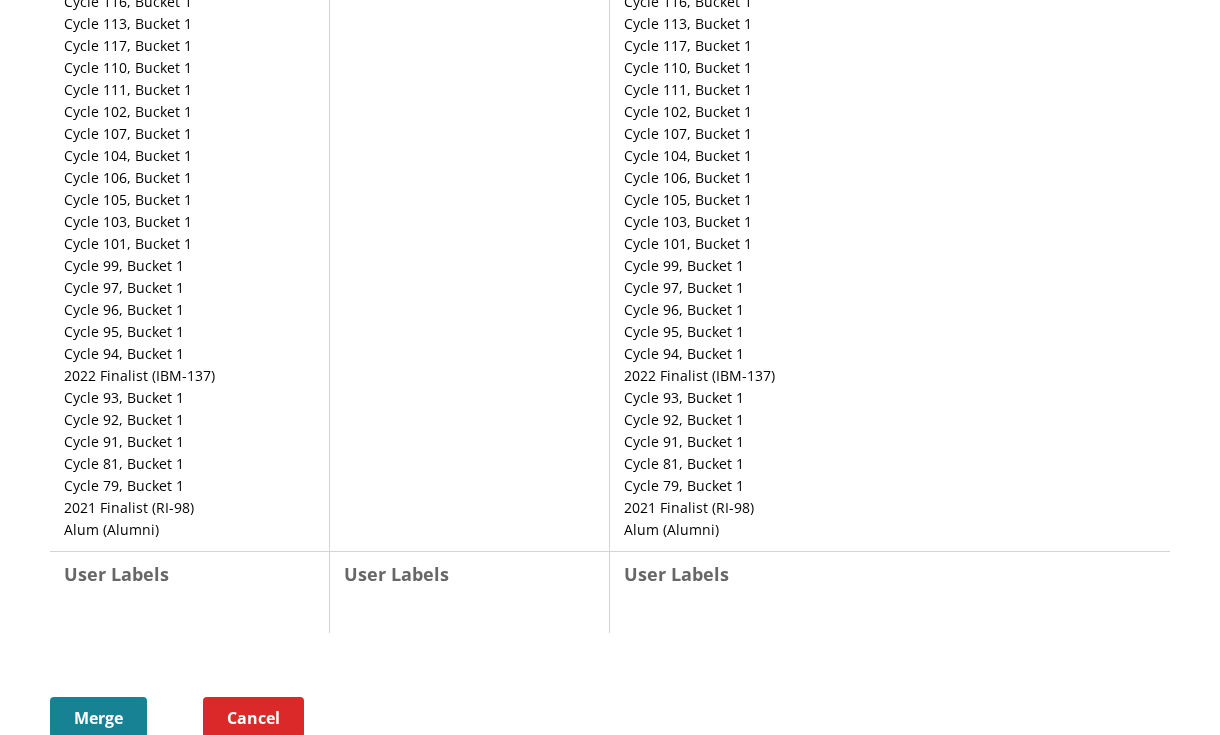 scroll, scrollTop: 6860, scrollLeft: 0, axis: vertical 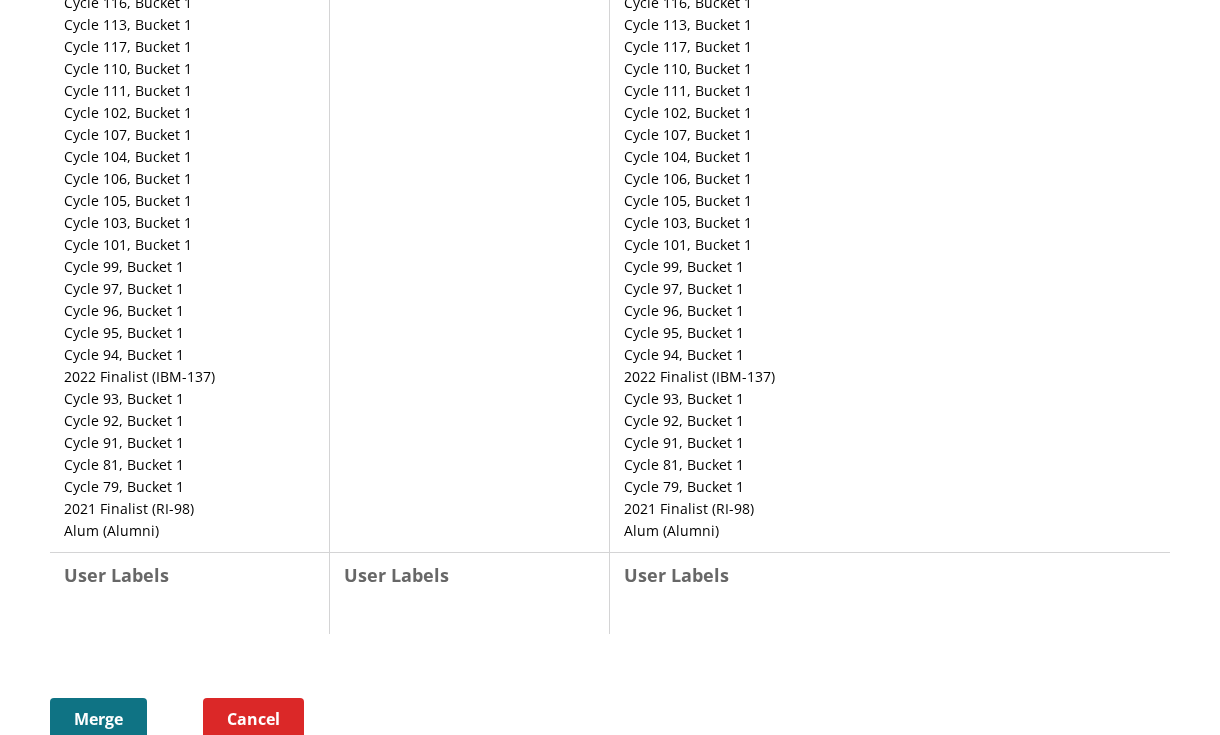 click on "Merge" at bounding box center [98, 718] 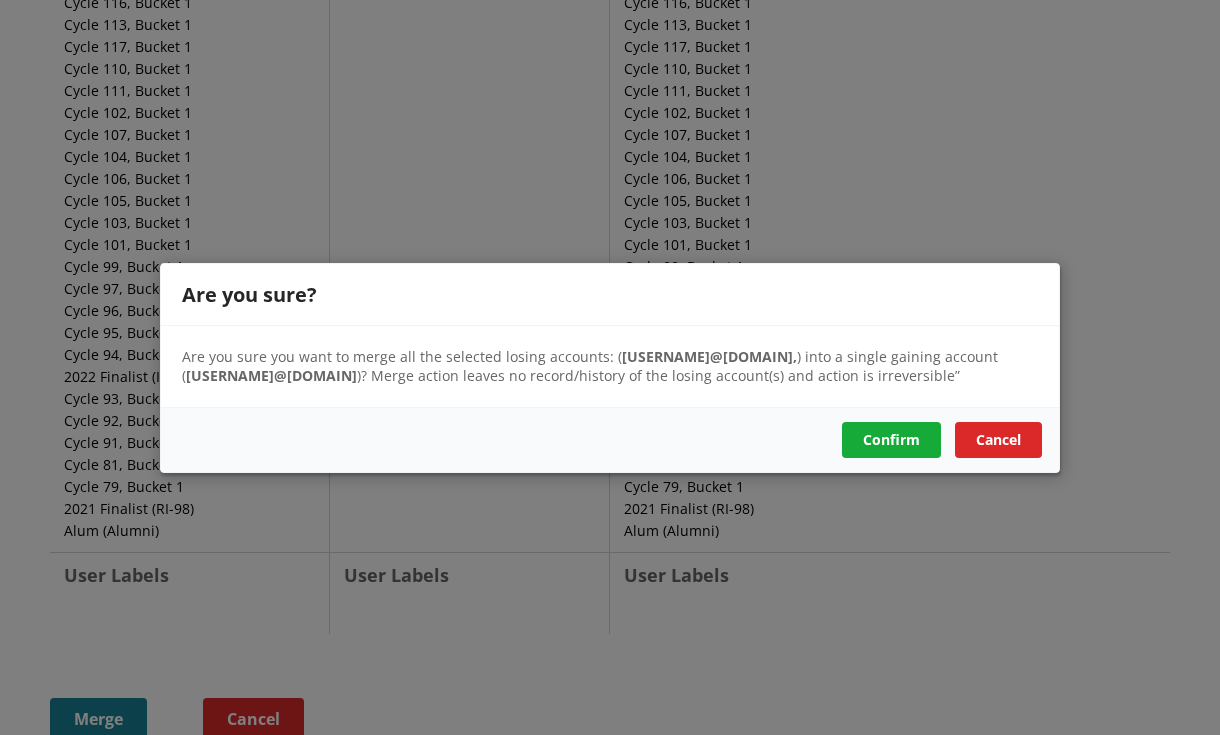 click on "Confirm" at bounding box center [891, 439] 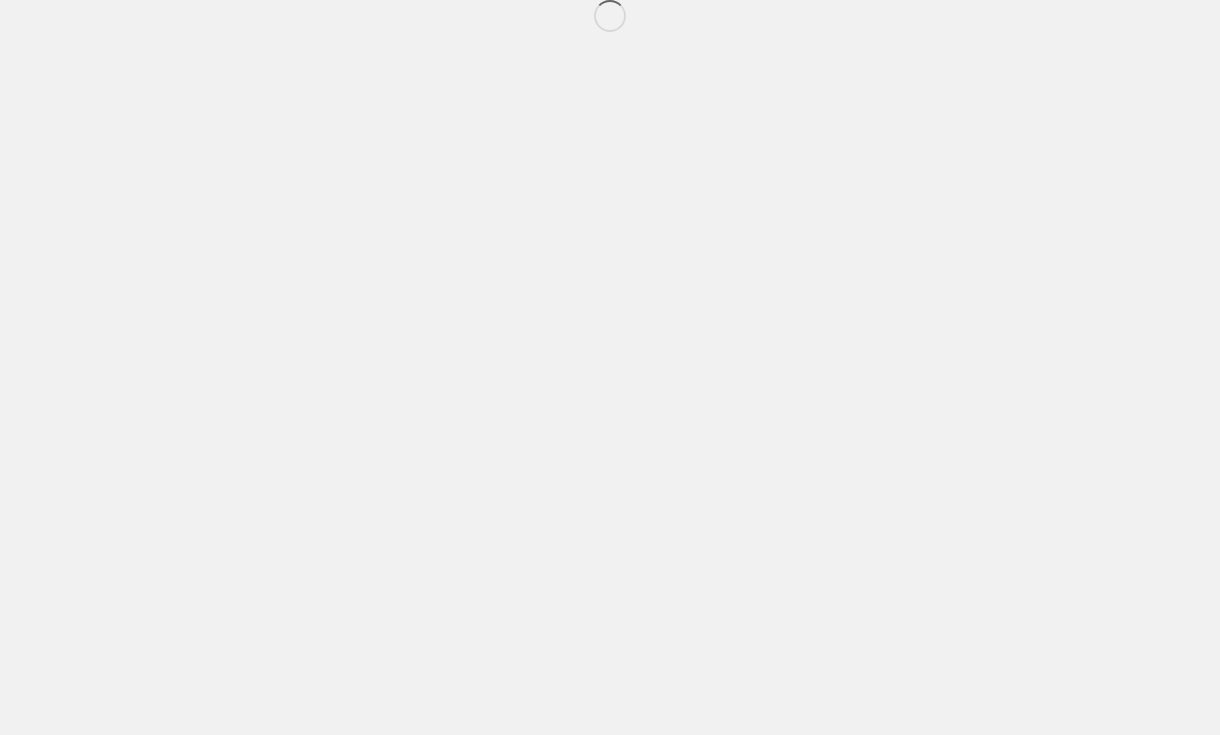 scroll, scrollTop: 0, scrollLeft: 0, axis: both 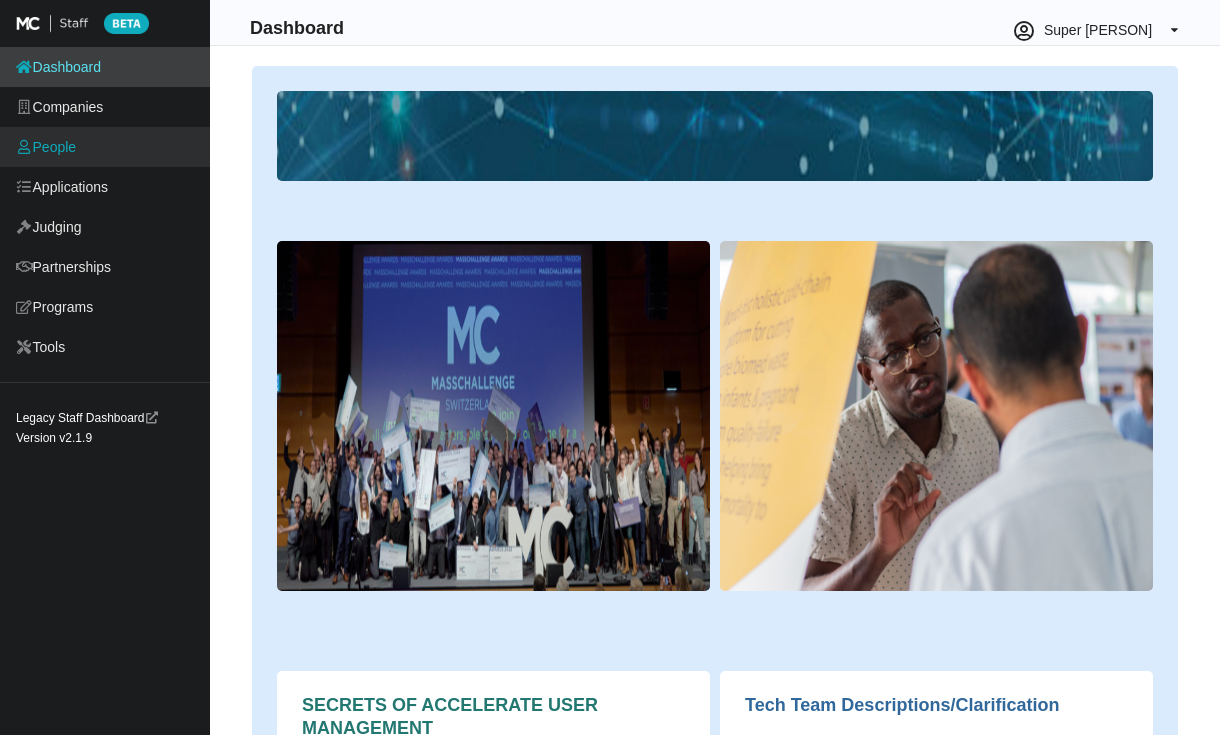 click on "People" at bounding box center (105, 147) 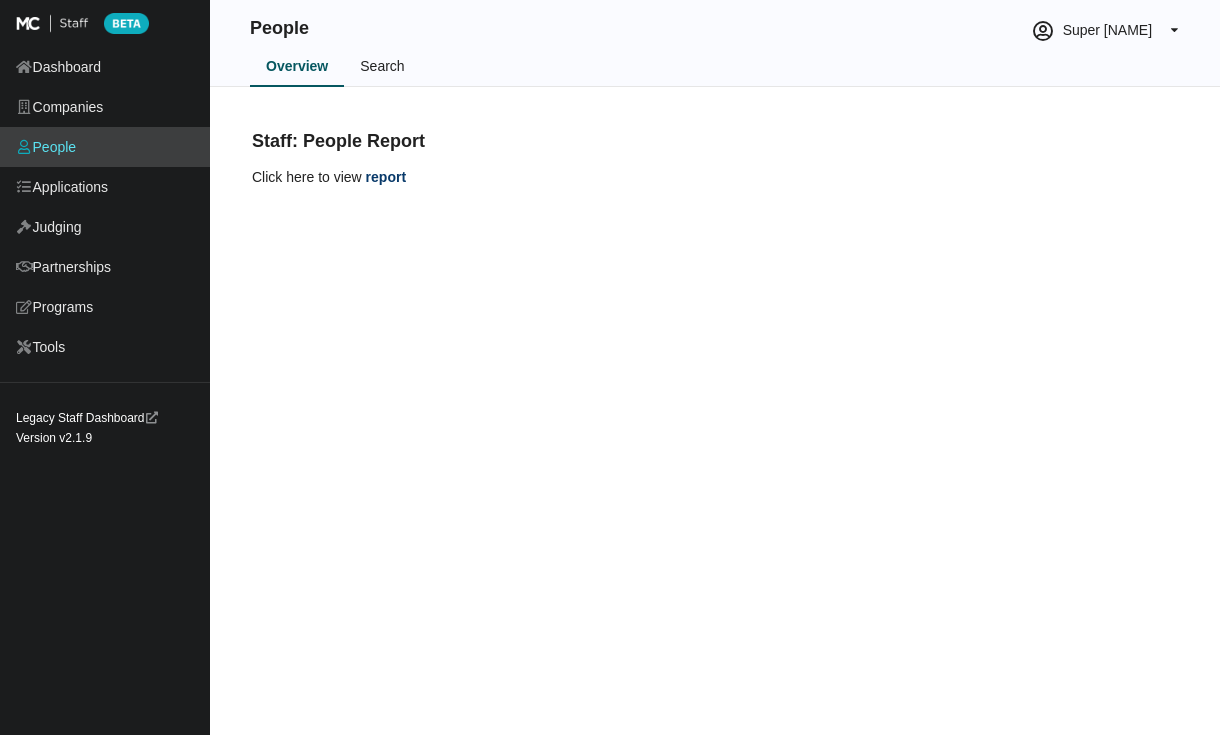 scroll, scrollTop: 0, scrollLeft: 0, axis: both 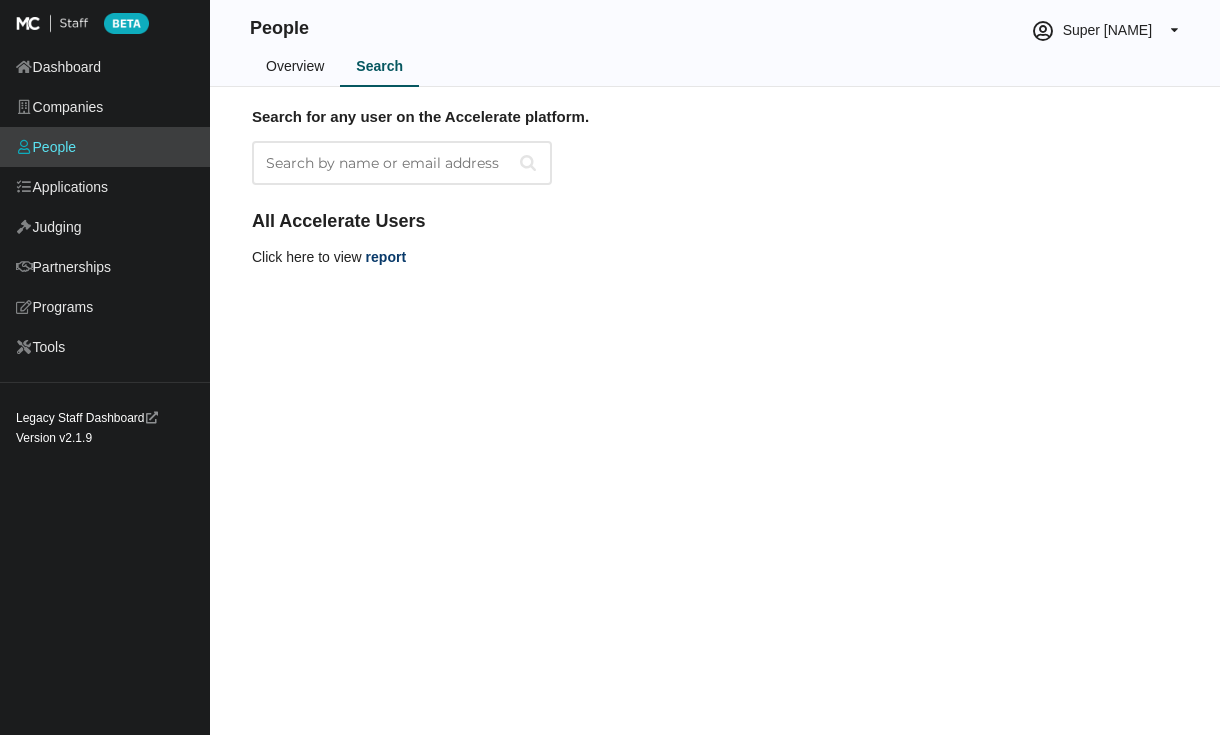 click on "Search by name or email address" at bounding box center [402, 163] 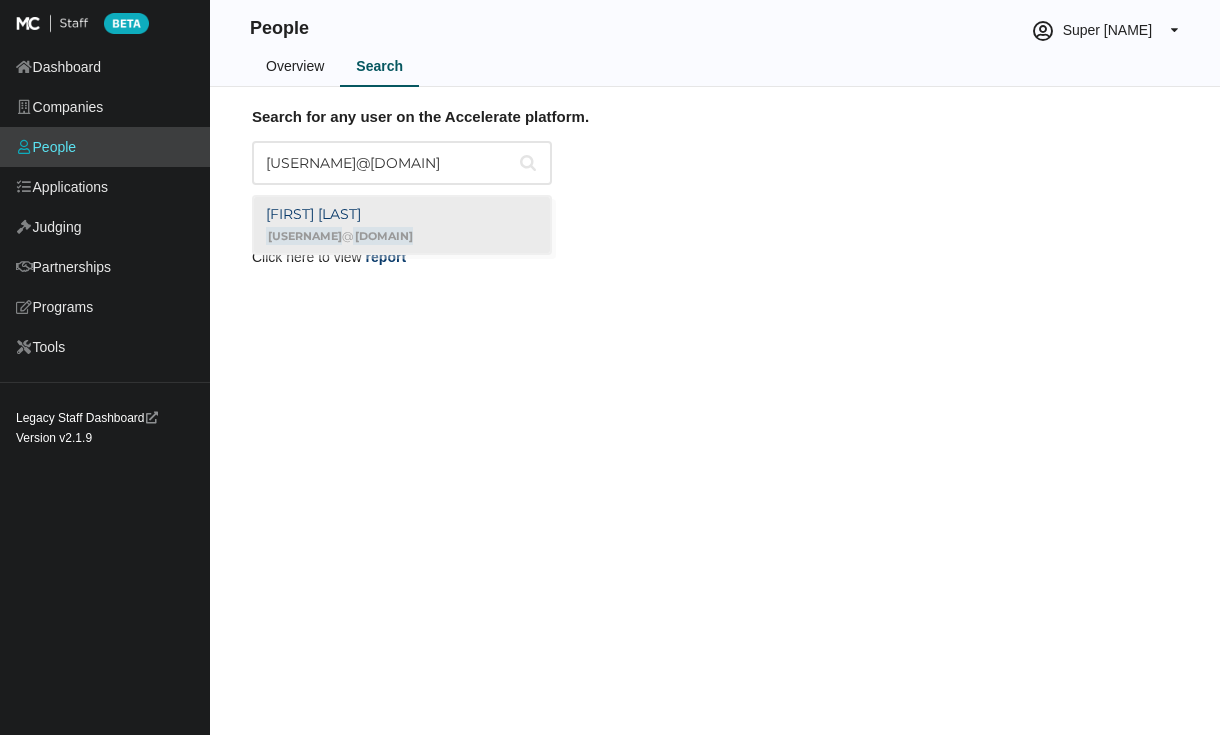 click on "Joseph Studholme
jstudholme @ gmail.com" at bounding box center (402, 225) 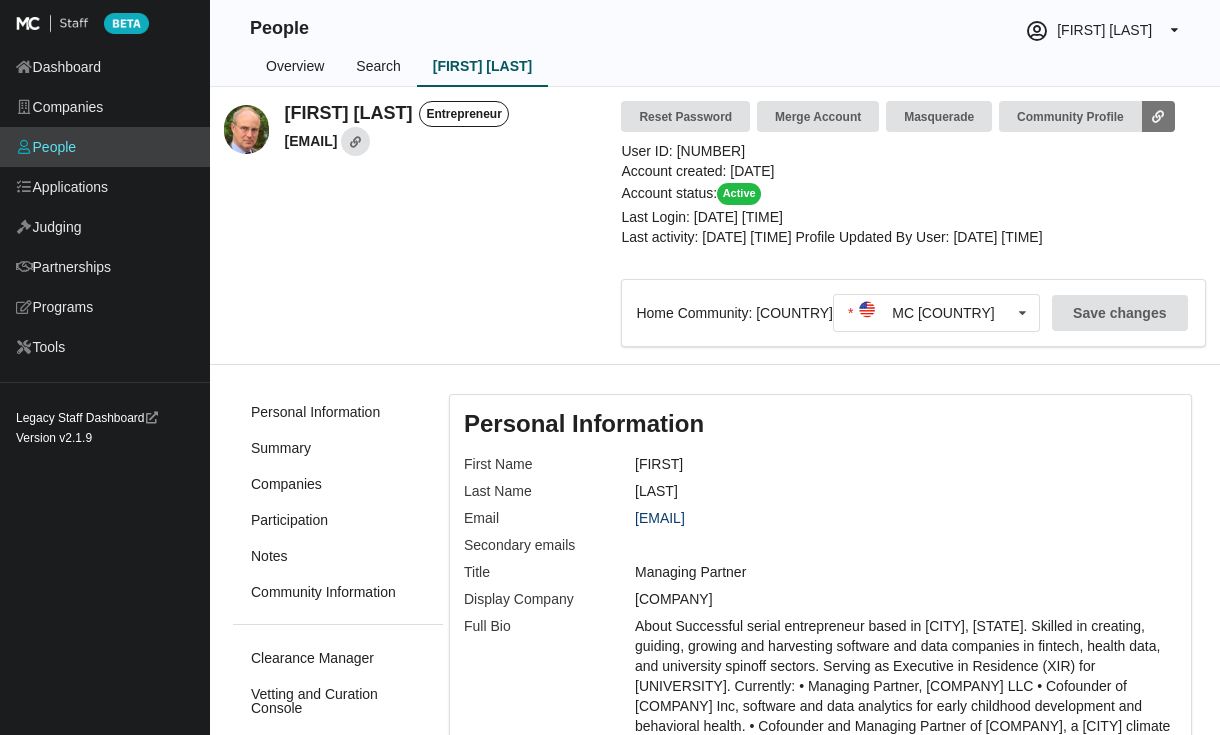 scroll, scrollTop: 0, scrollLeft: 0, axis: both 